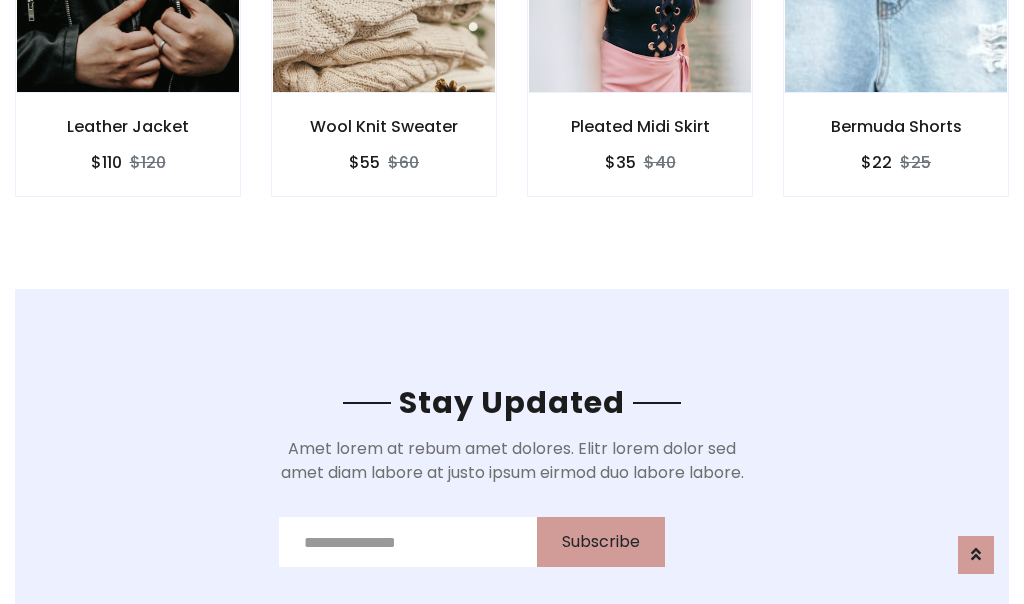 scroll, scrollTop: 3012, scrollLeft: 0, axis: vertical 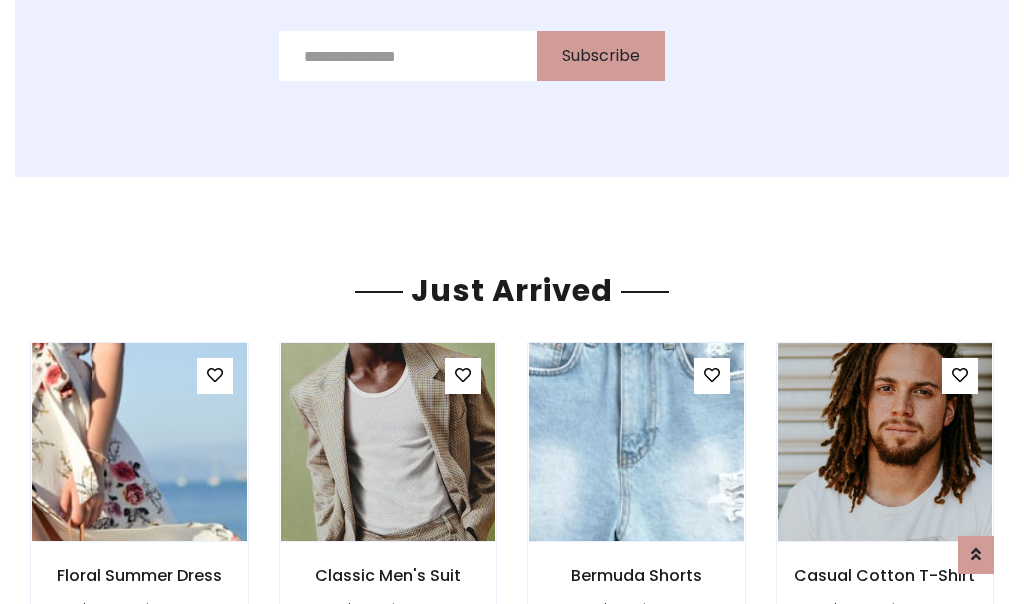 click on "Pleated Midi Skirt
$35
$40" at bounding box center (640, -428) 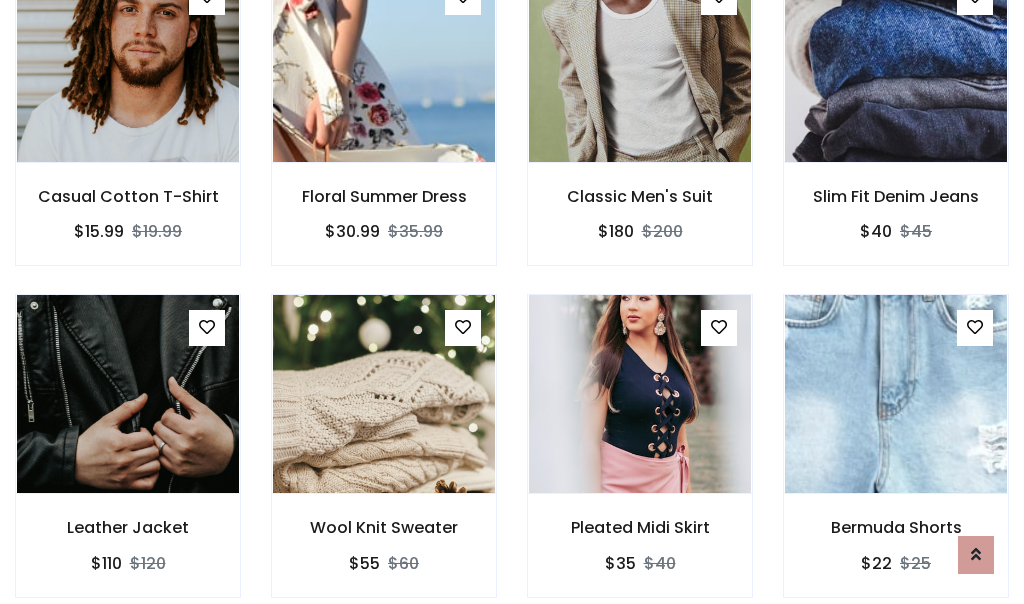 click on "Pleated Midi Skirt
$35
$40" at bounding box center [640, 459] 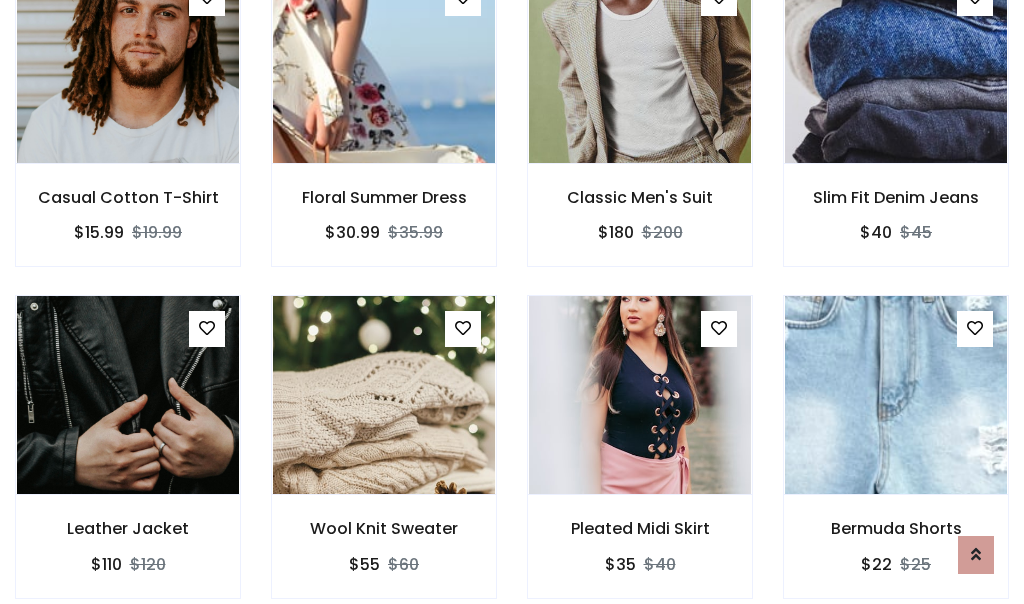 click on "Pleated Midi Skirt
$35
$40" at bounding box center [640, 460] 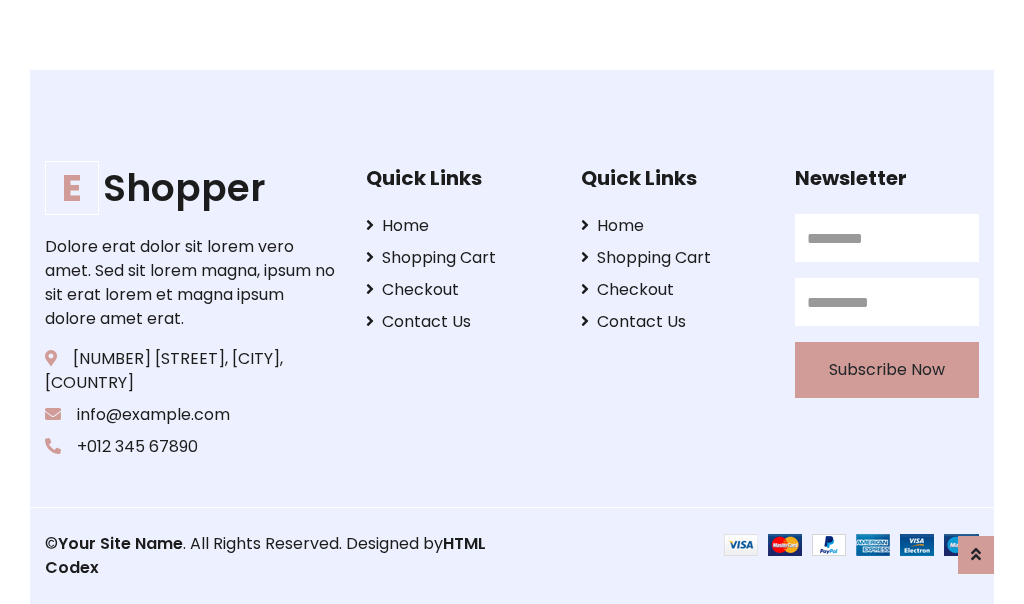 scroll, scrollTop: 3807, scrollLeft: 0, axis: vertical 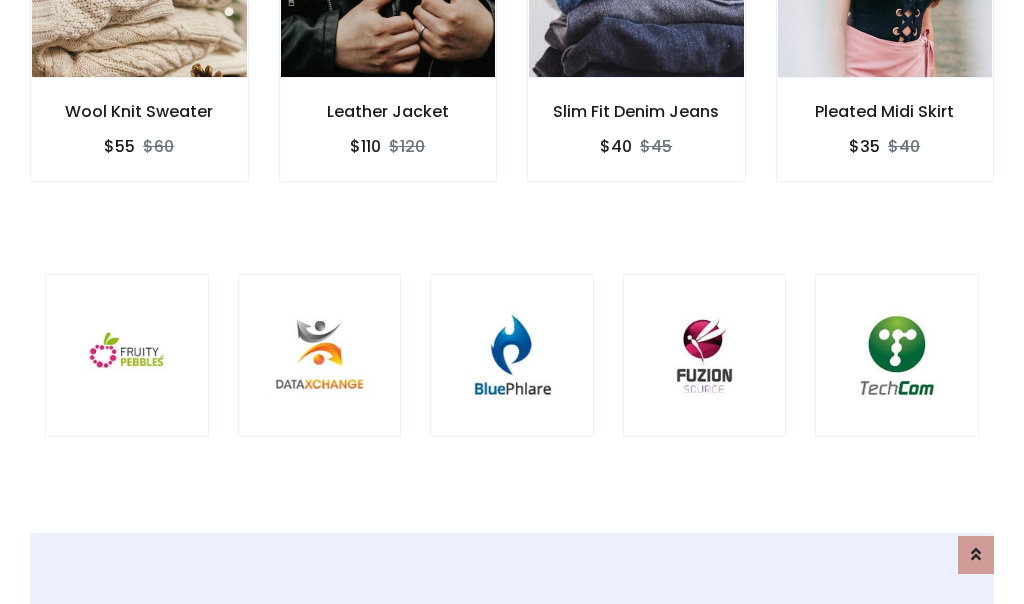 click at bounding box center [512, 356] 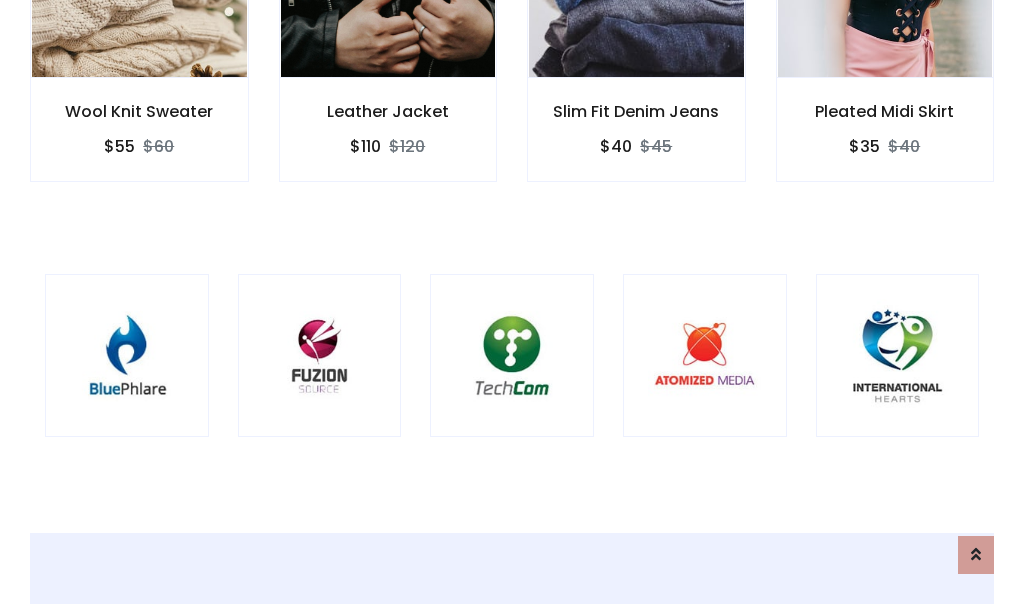 click at bounding box center (512, 356) 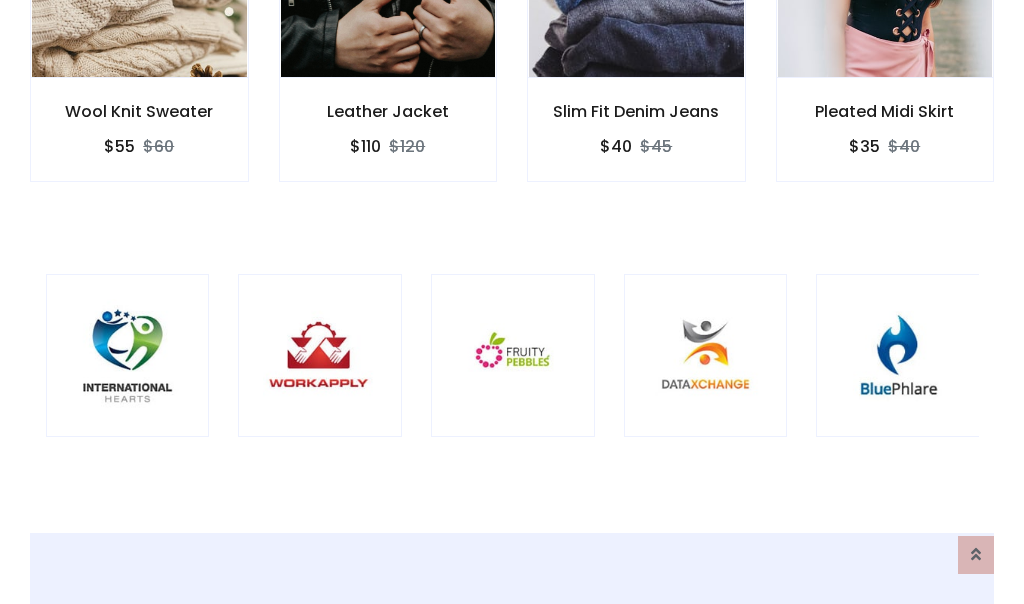 scroll, scrollTop: 0, scrollLeft: 0, axis: both 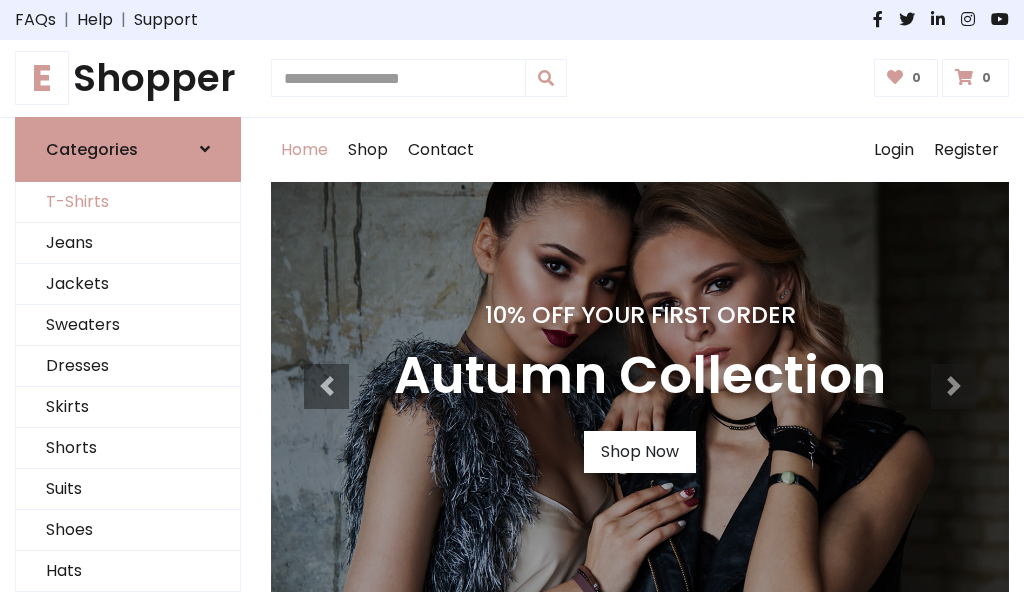 click on "T-Shirts" at bounding box center (128, 202) 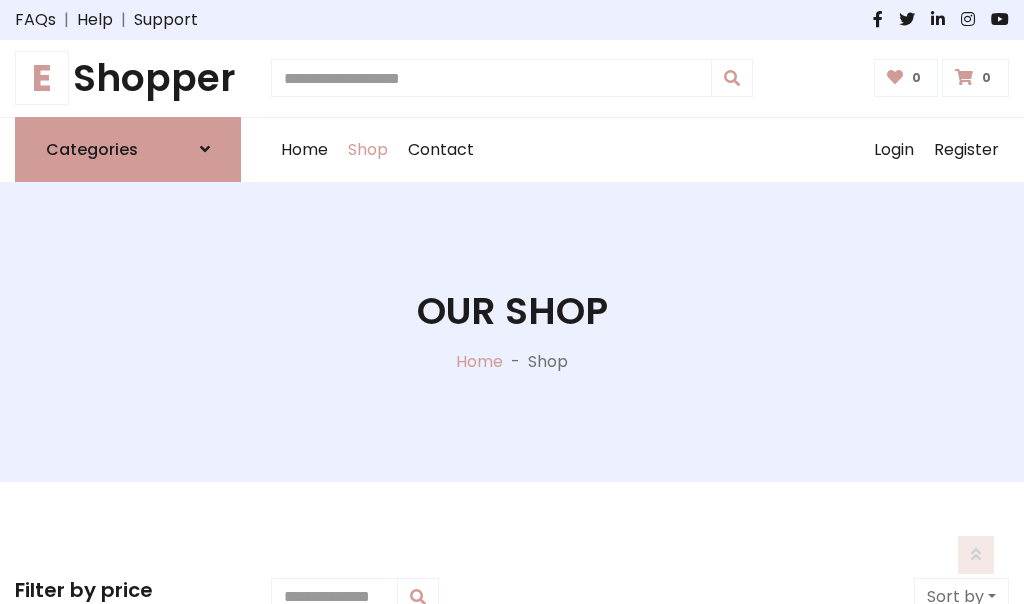 scroll, scrollTop: 802, scrollLeft: 0, axis: vertical 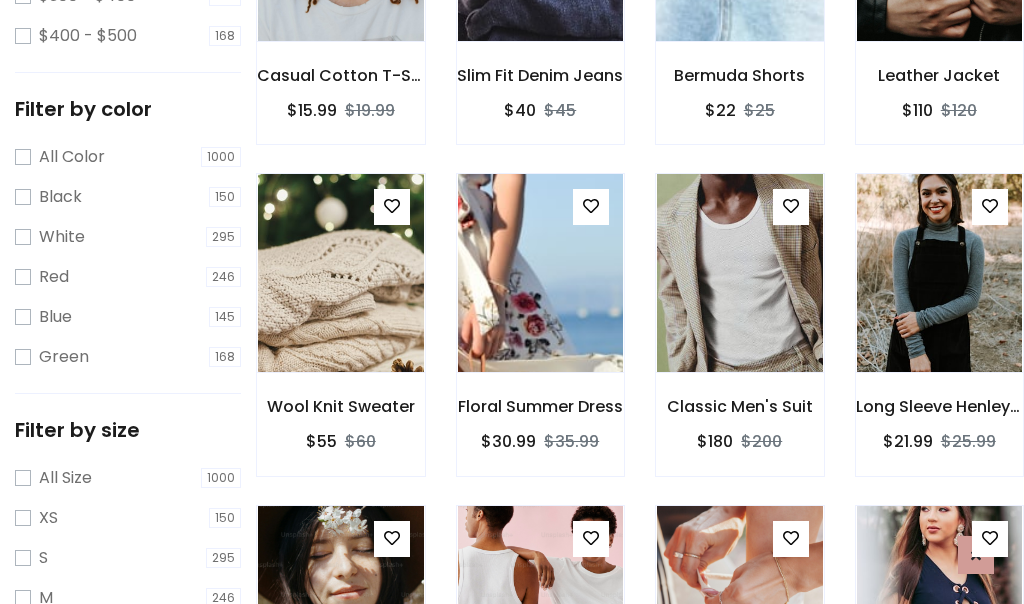 click at bounding box center [739, -58] 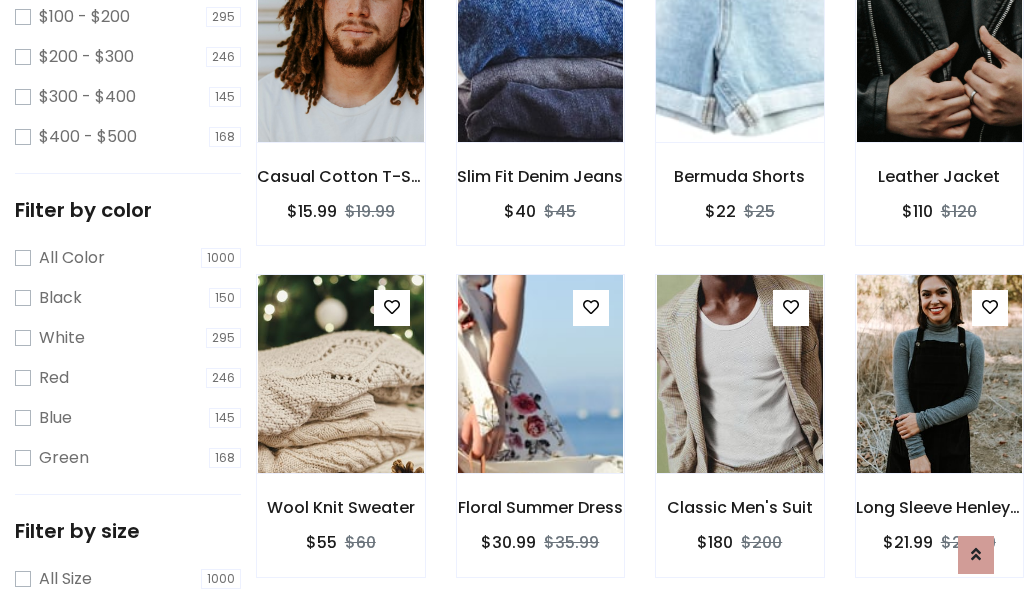 scroll, scrollTop: 0, scrollLeft: 0, axis: both 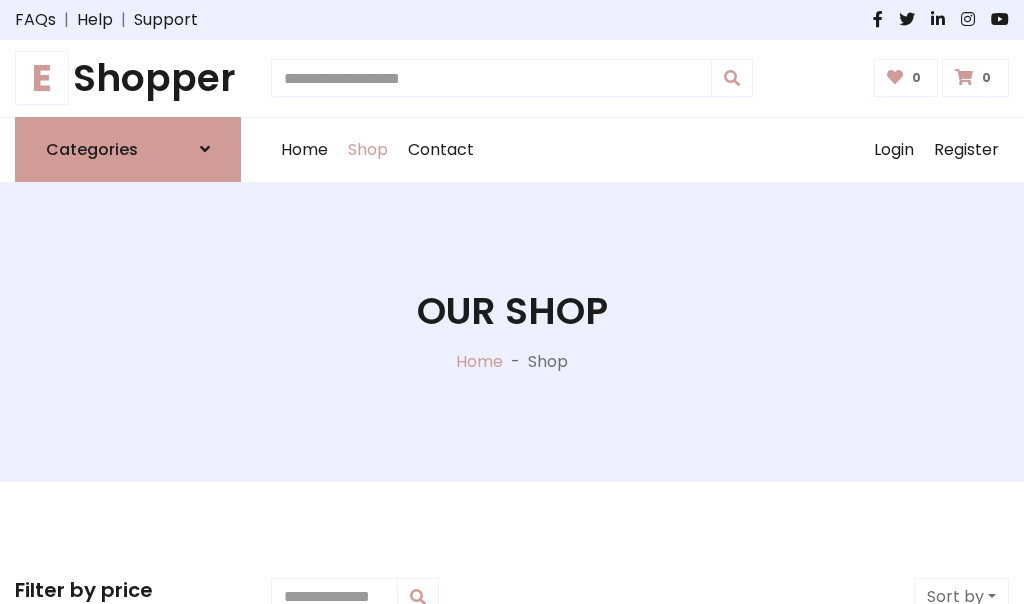 click on "E Shopper" at bounding box center (128, 78) 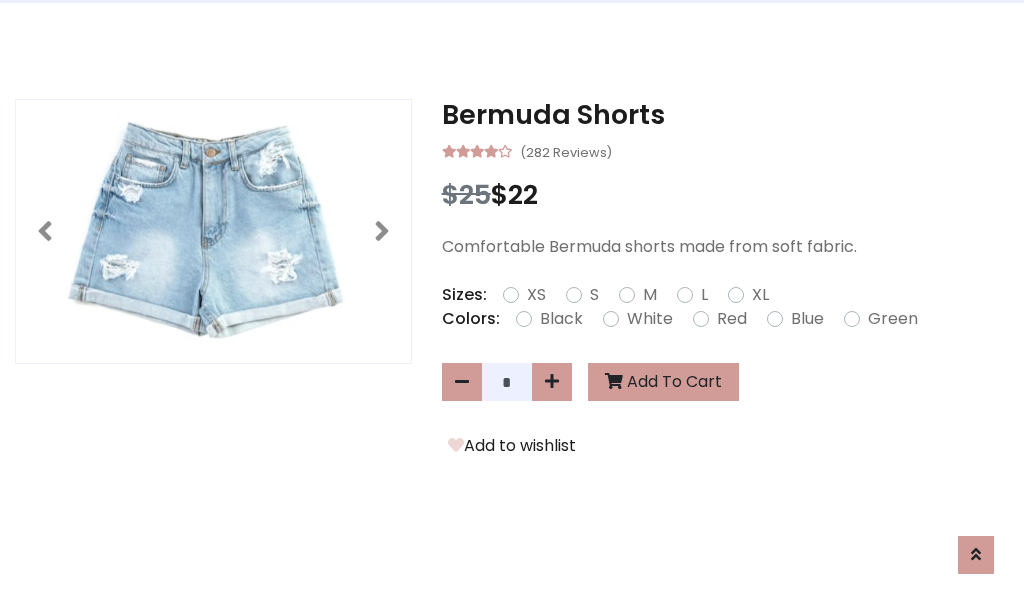 scroll, scrollTop: 0, scrollLeft: 0, axis: both 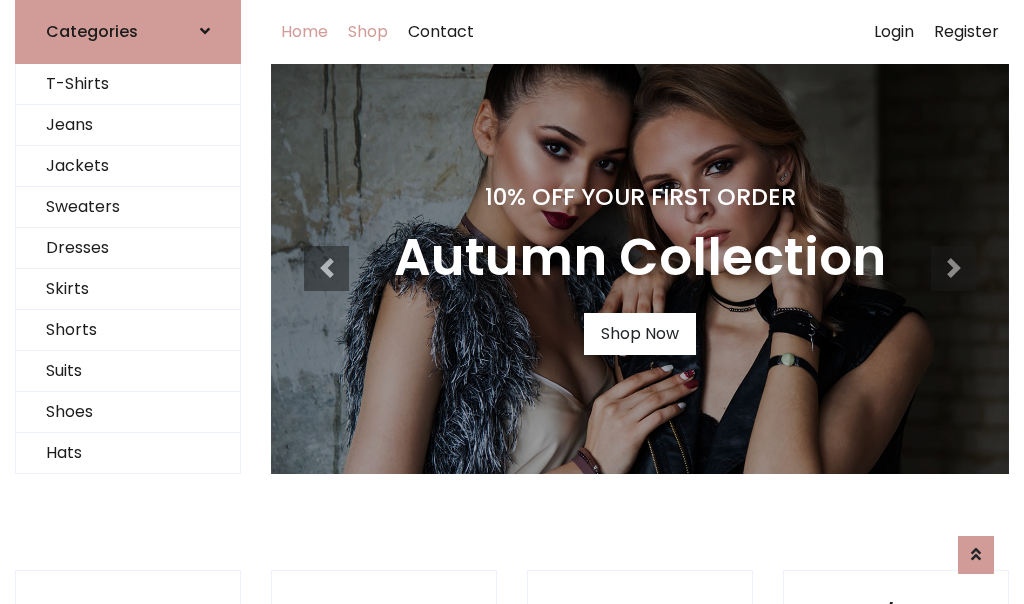click on "Shop" at bounding box center [368, 32] 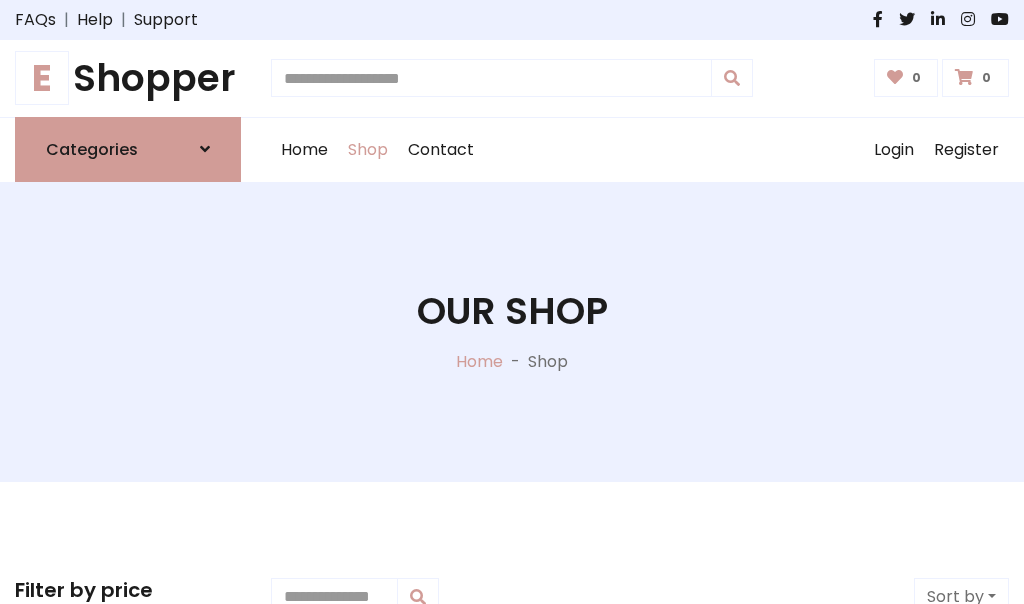 scroll, scrollTop: 0, scrollLeft: 0, axis: both 